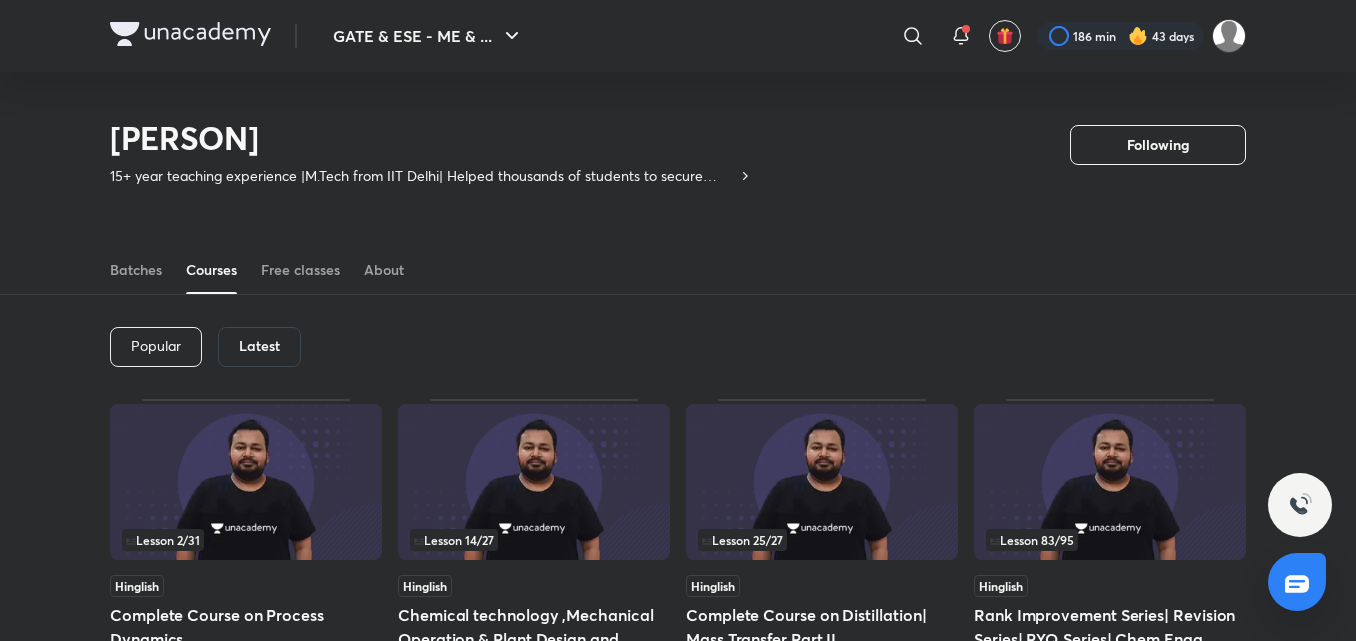 scroll, scrollTop: 88, scrollLeft: 0, axis: vertical 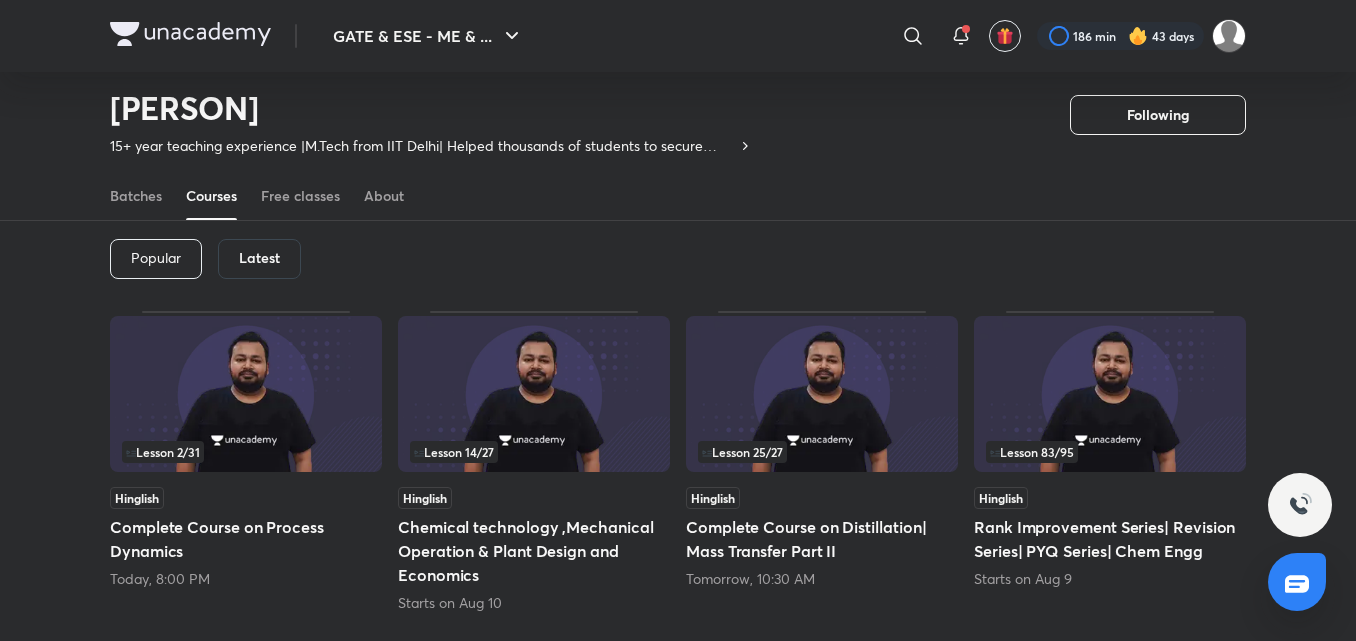 click on "Latest" at bounding box center [259, 259] 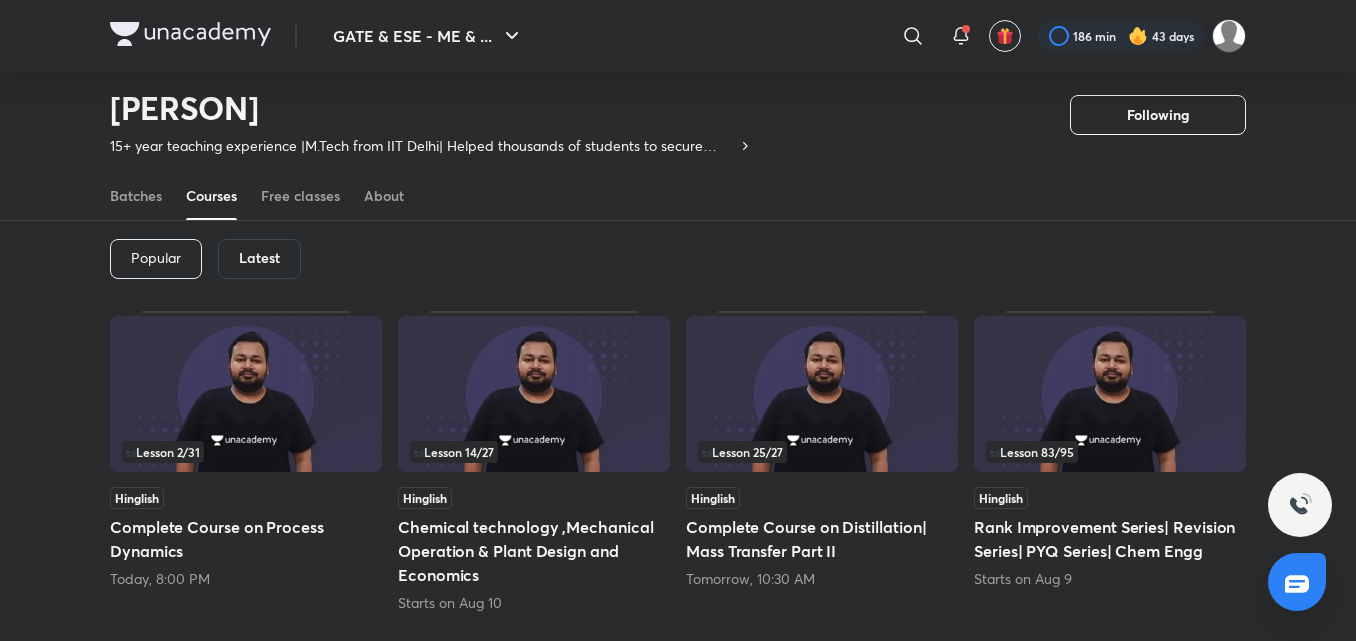 click on "Latest" at bounding box center (259, 259) 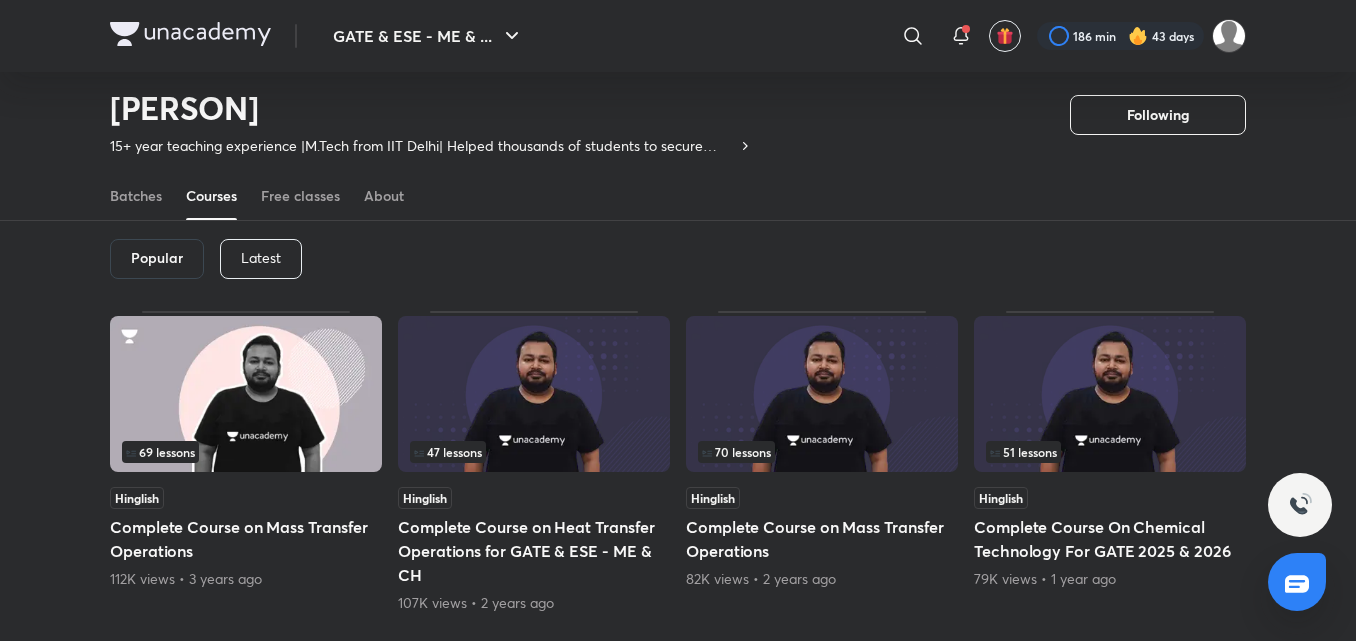 click on "Latest" at bounding box center (261, 259) 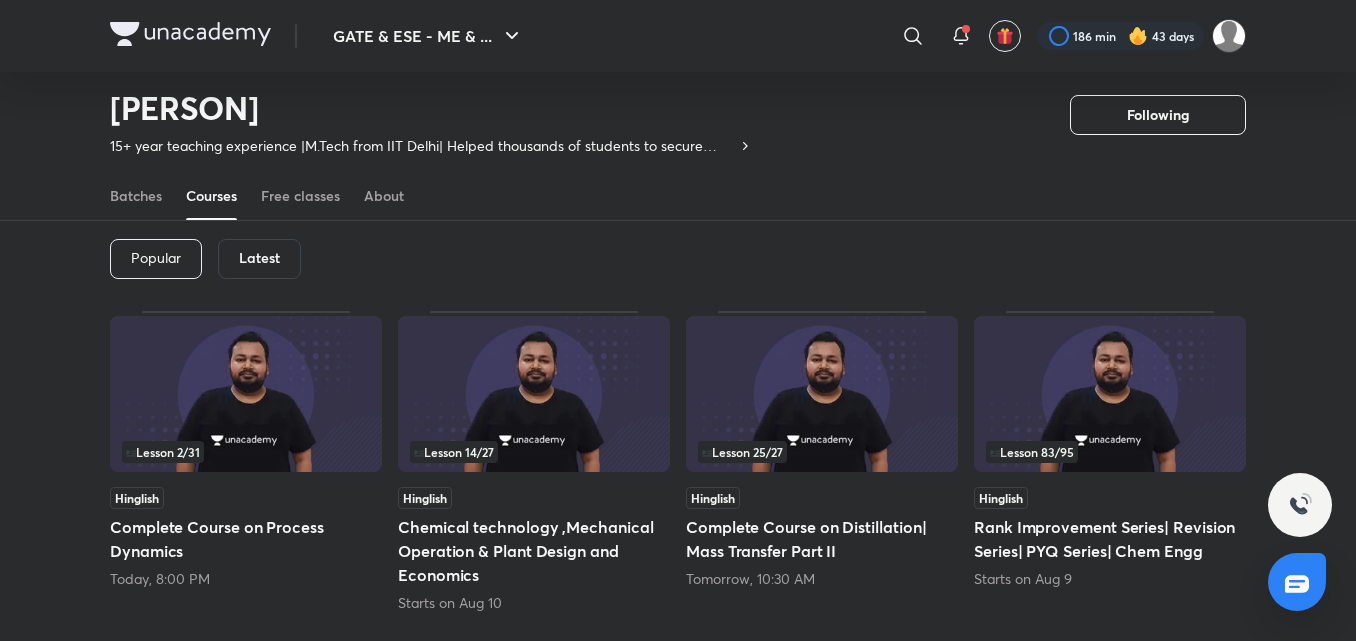 click on "Lesson   2 / 31" at bounding box center [163, 452] 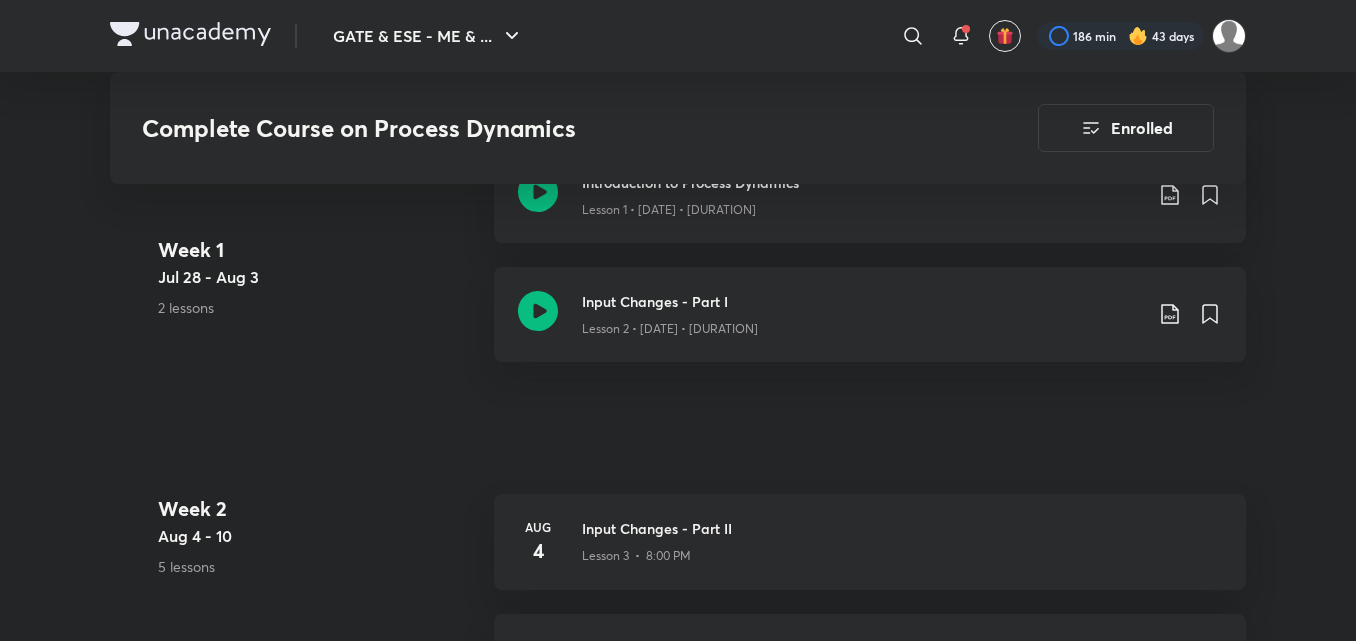 scroll, scrollTop: 1440, scrollLeft: 0, axis: vertical 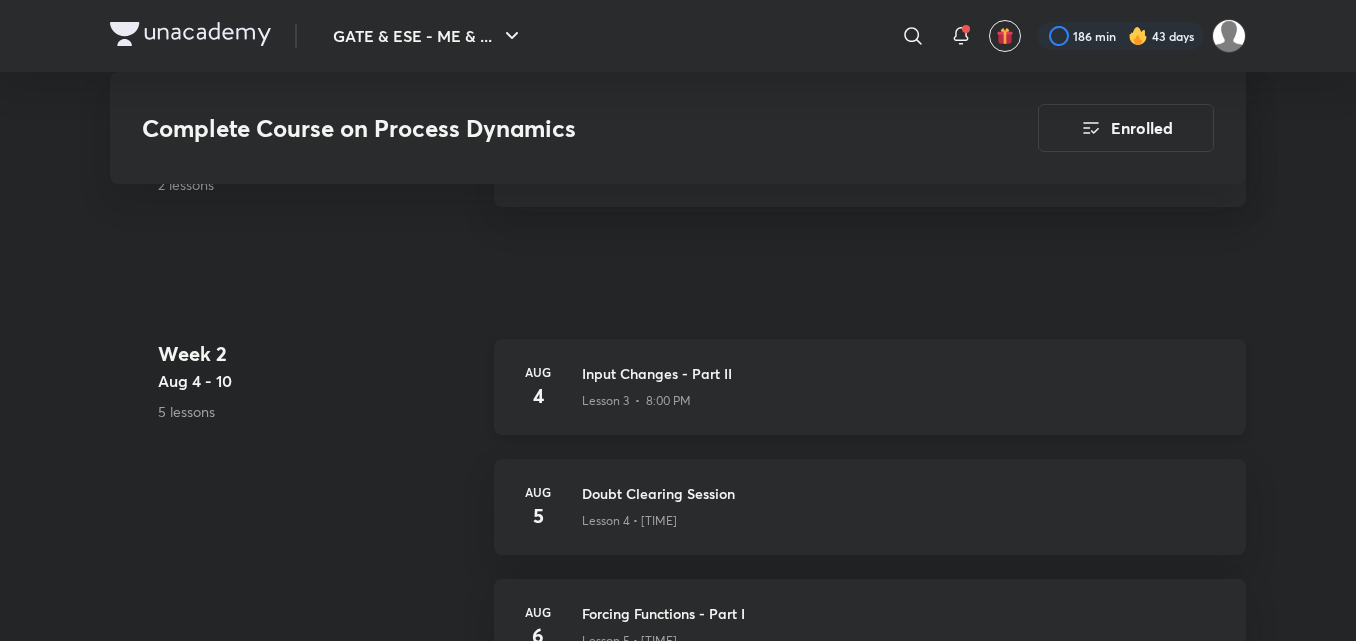 click on "Input Changes - Part II" at bounding box center (902, 373) 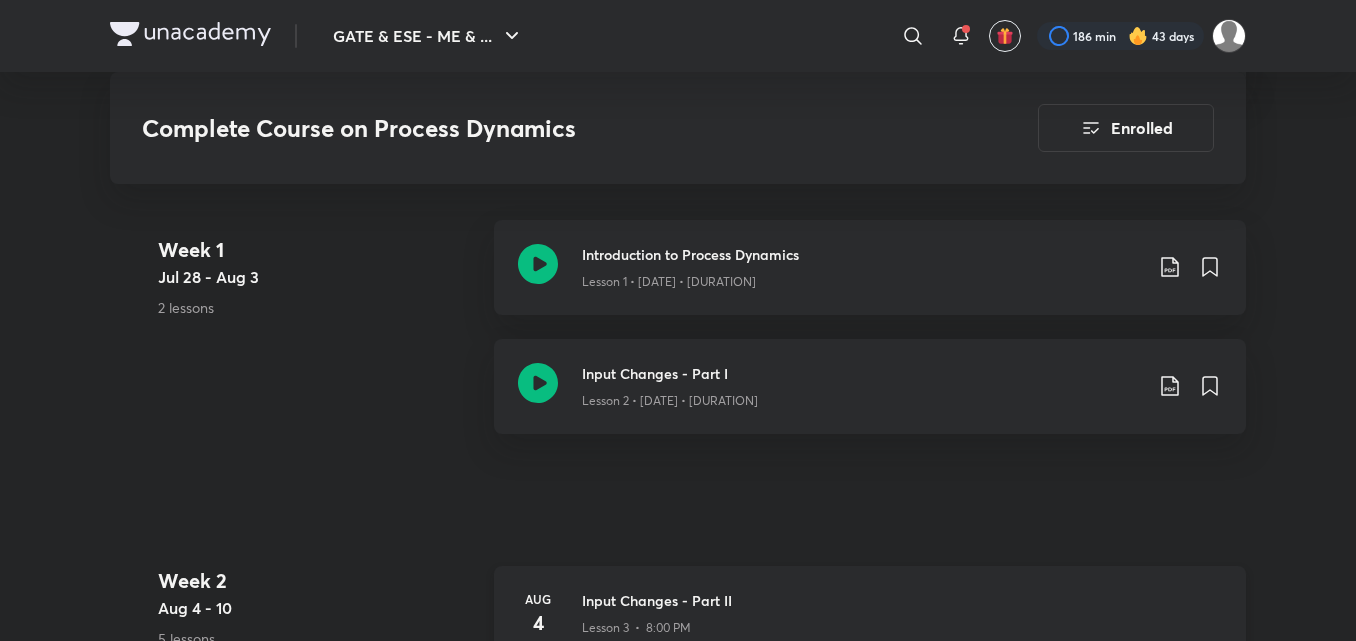 scroll, scrollTop: 1515, scrollLeft: 0, axis: vertical 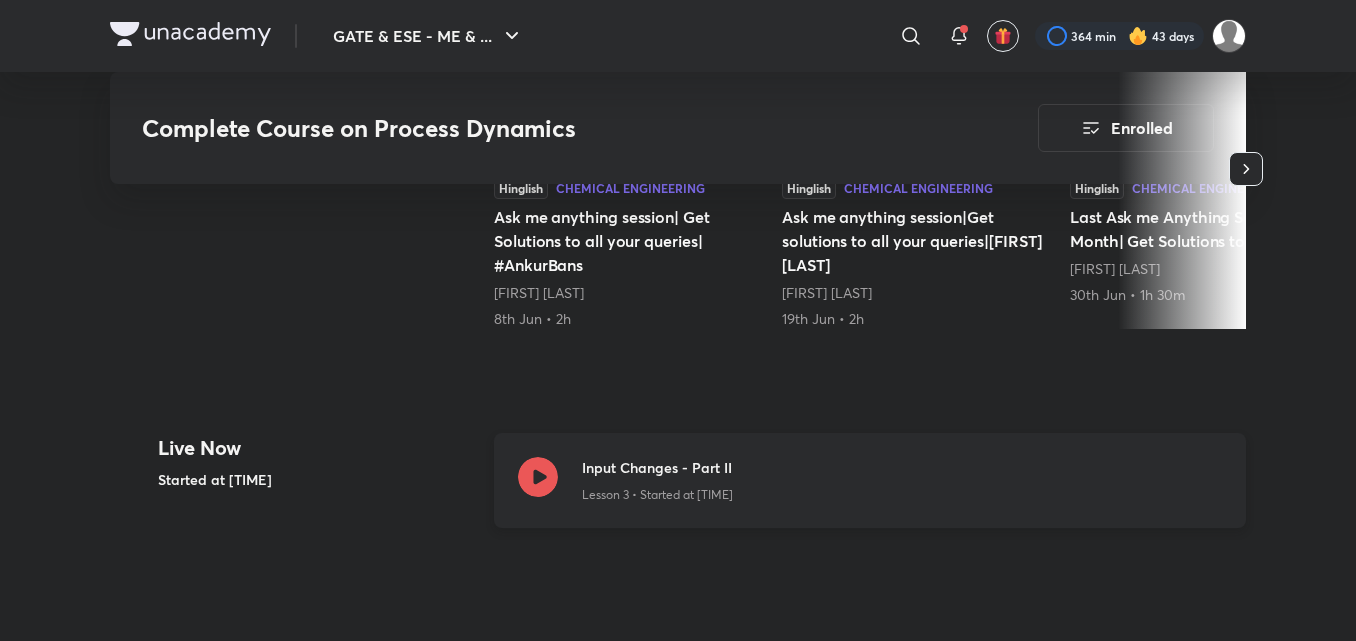 click 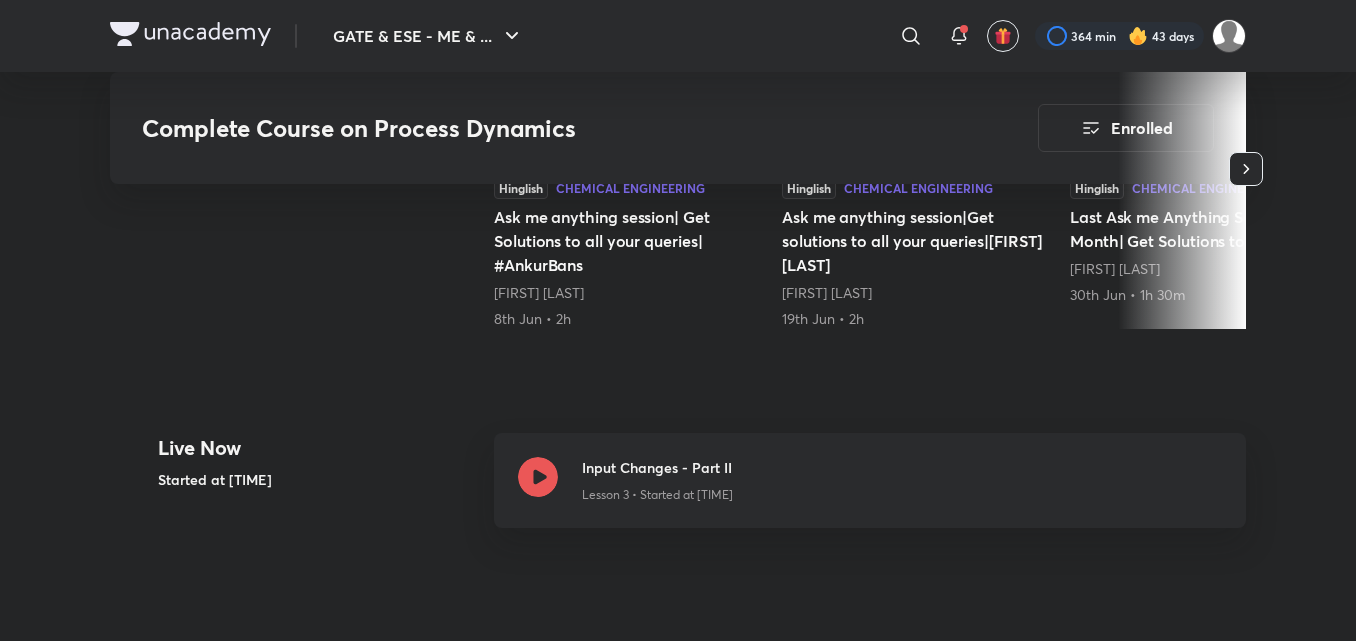 scroll, scrollTop: 1181, scrollLeft: 0, axis: vertical 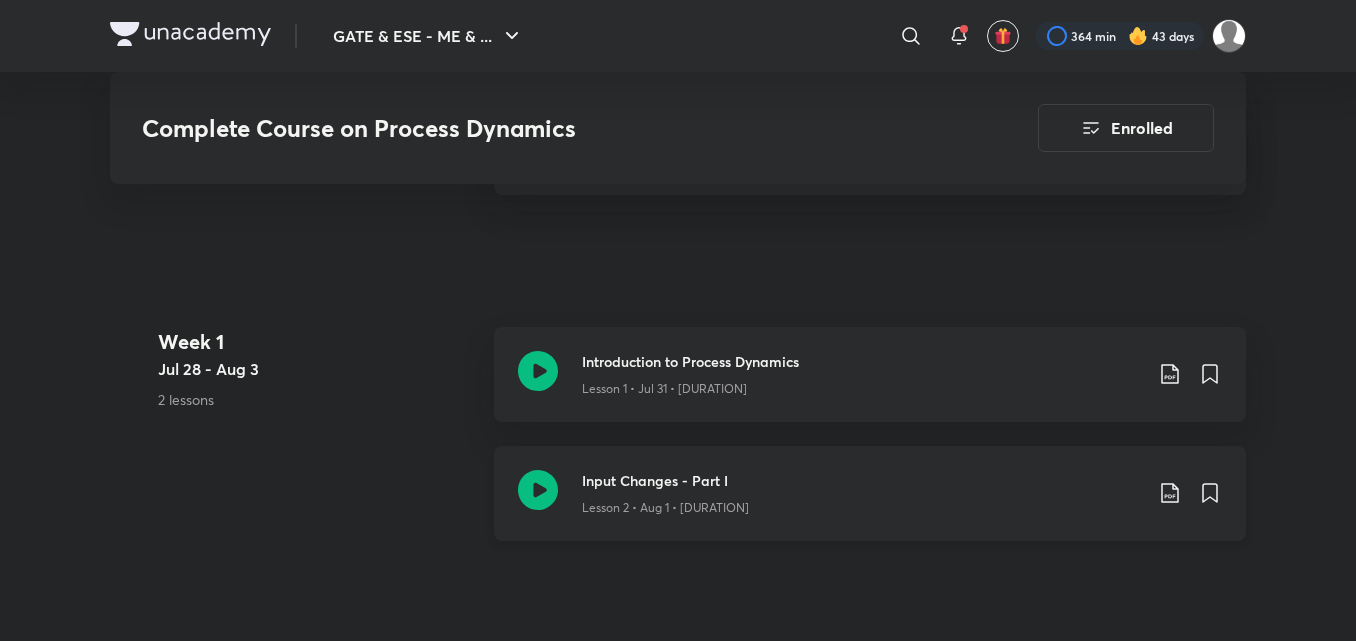 click 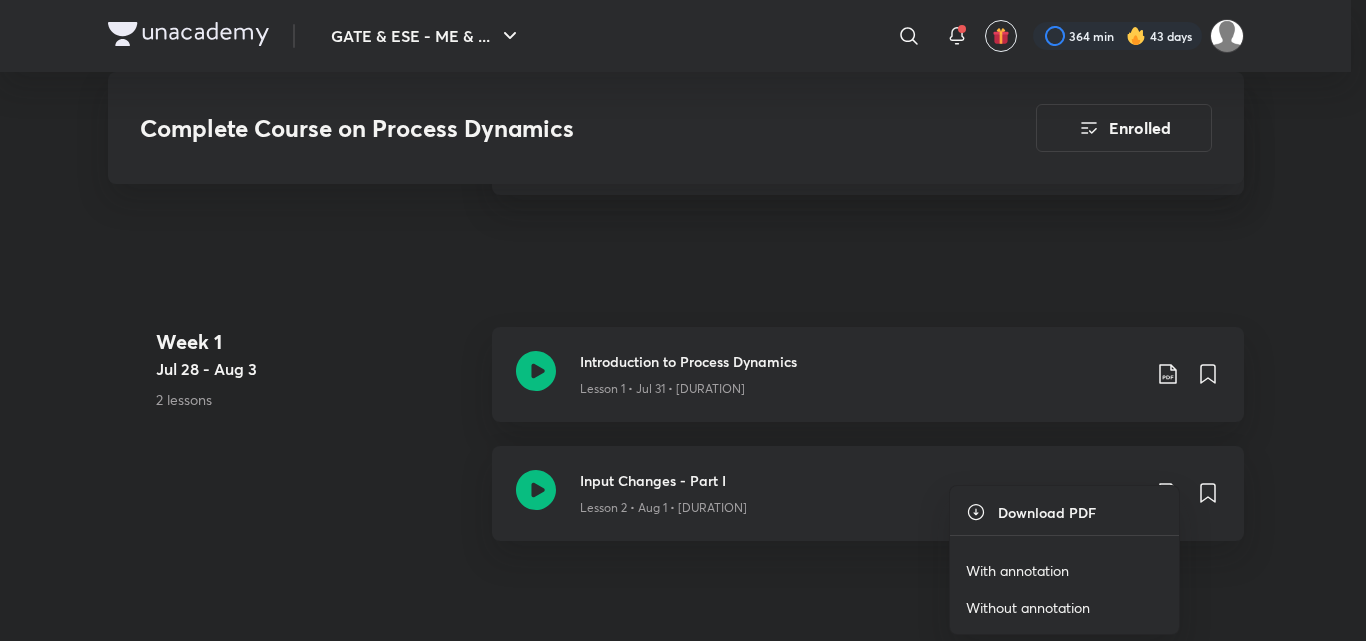 click on "With annotation" at bounding box center (1017, 570) 